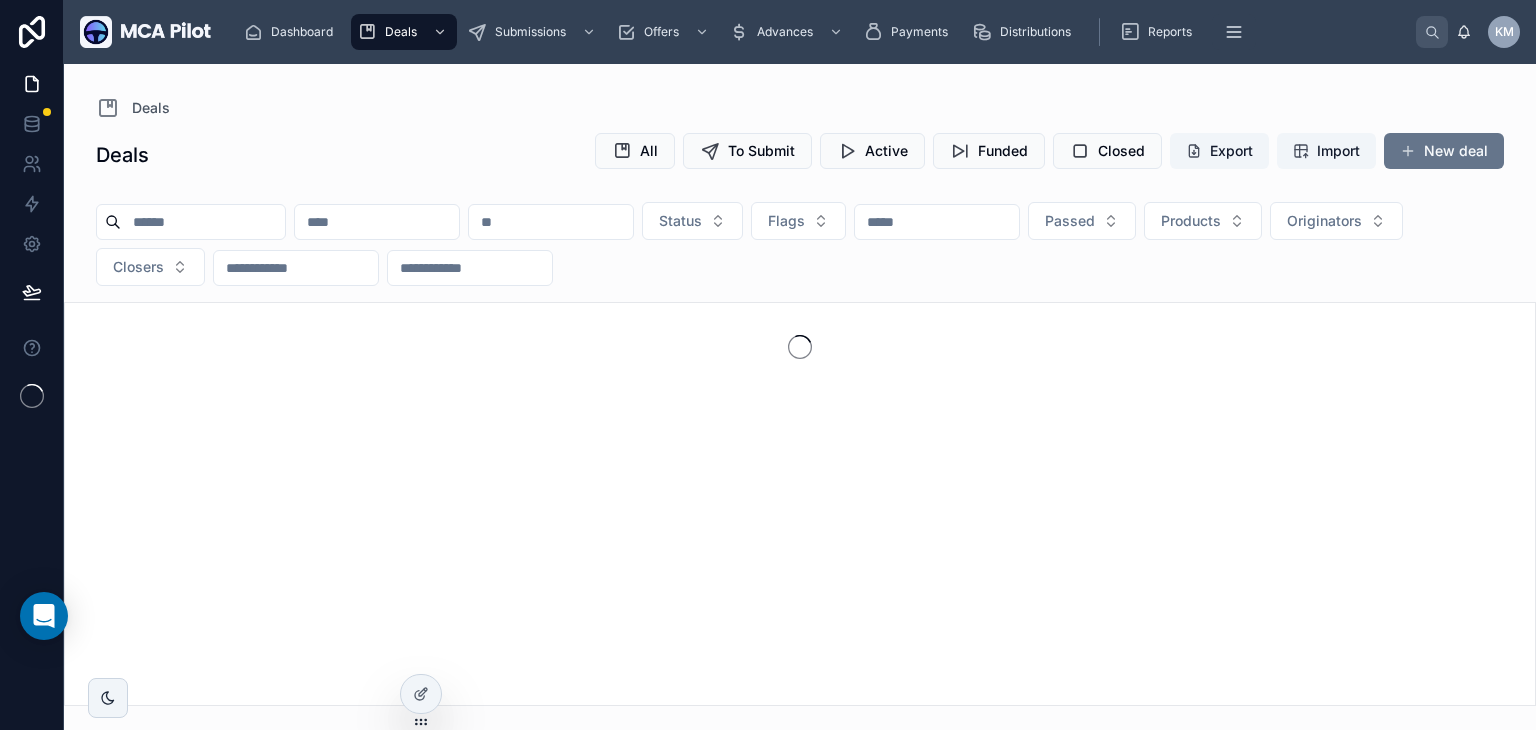 scroll, scrollTop: 0, scrollLeft: 0, axis: both 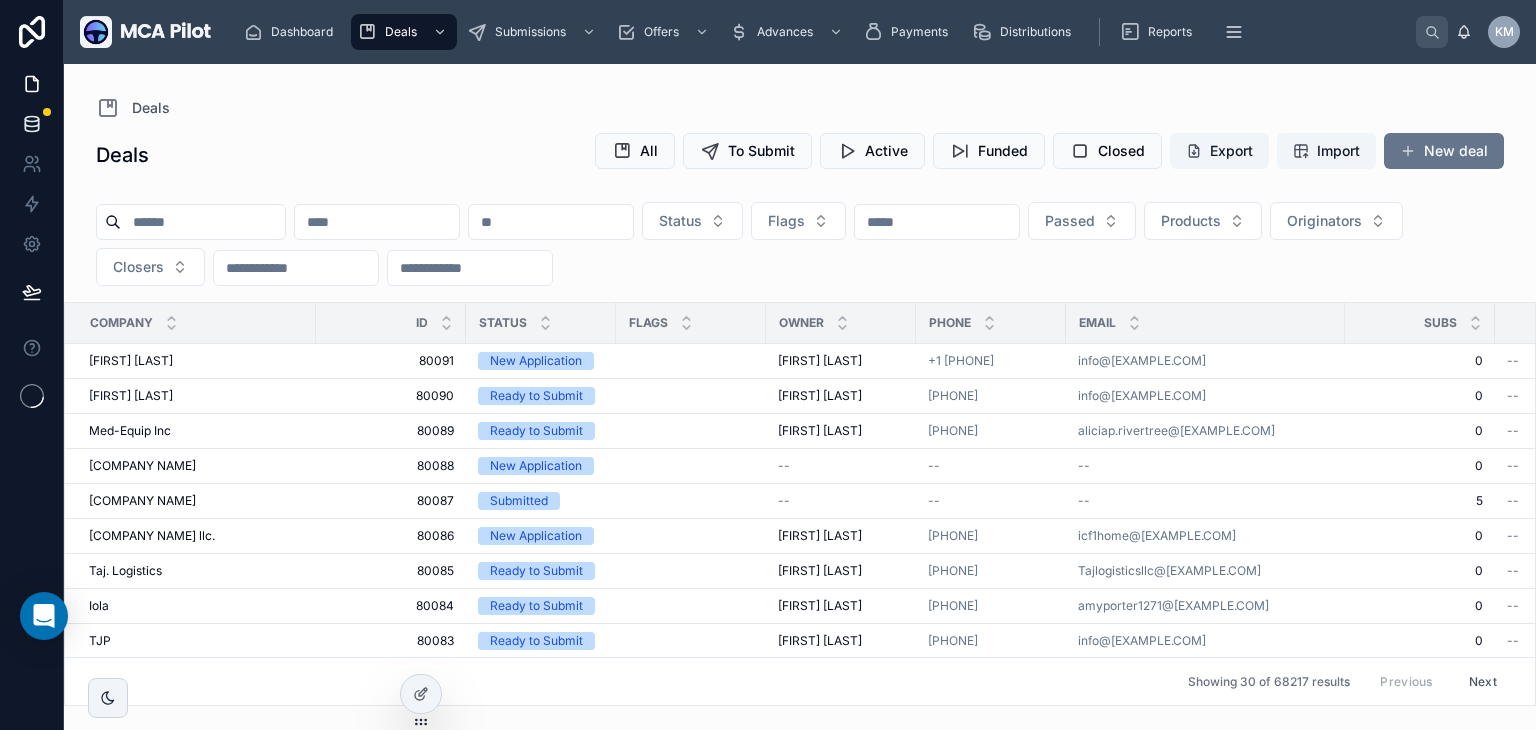 click 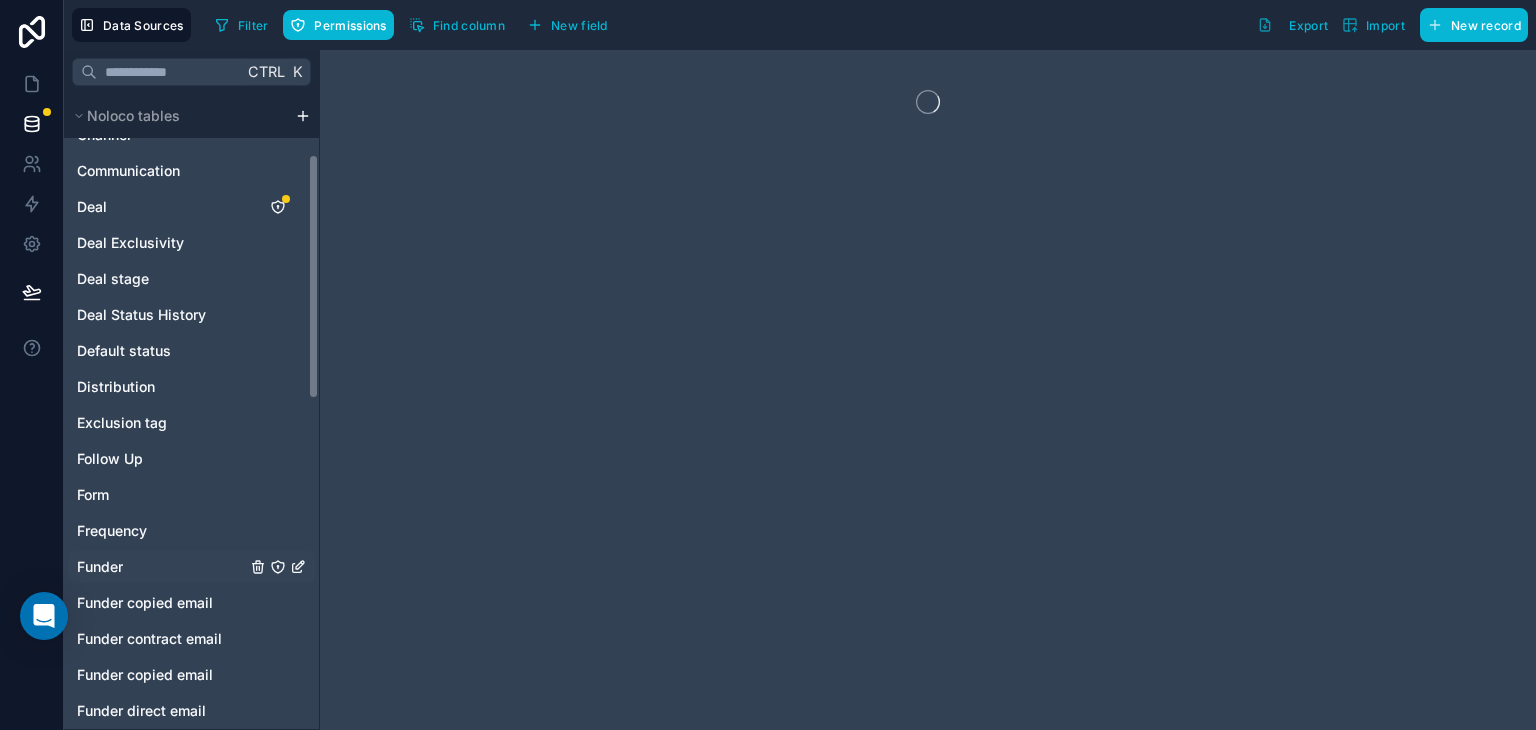 scroll, scrollTop: 200, scrollLeft: 0, axis: vertical 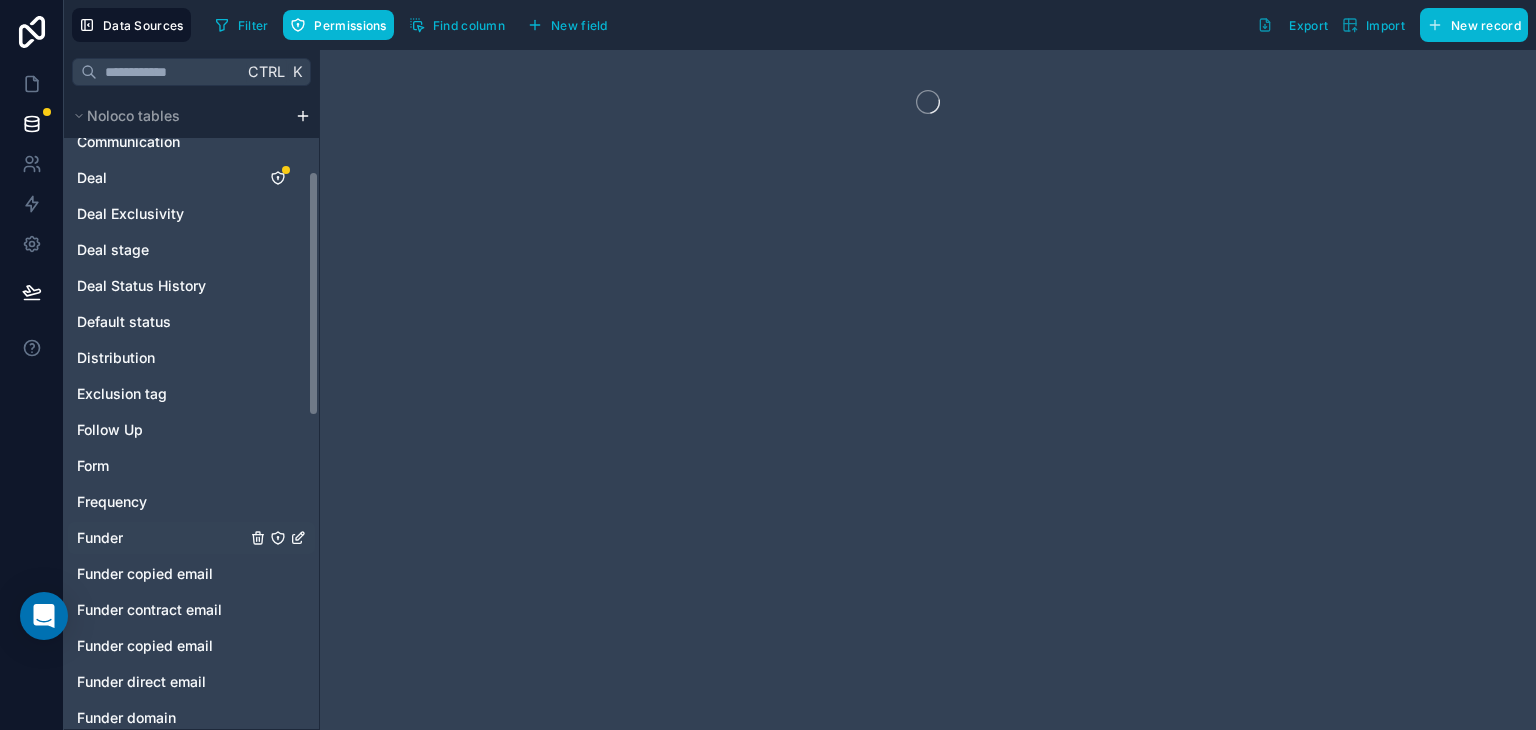 click on "Funder" at bounding box center (100, 538) 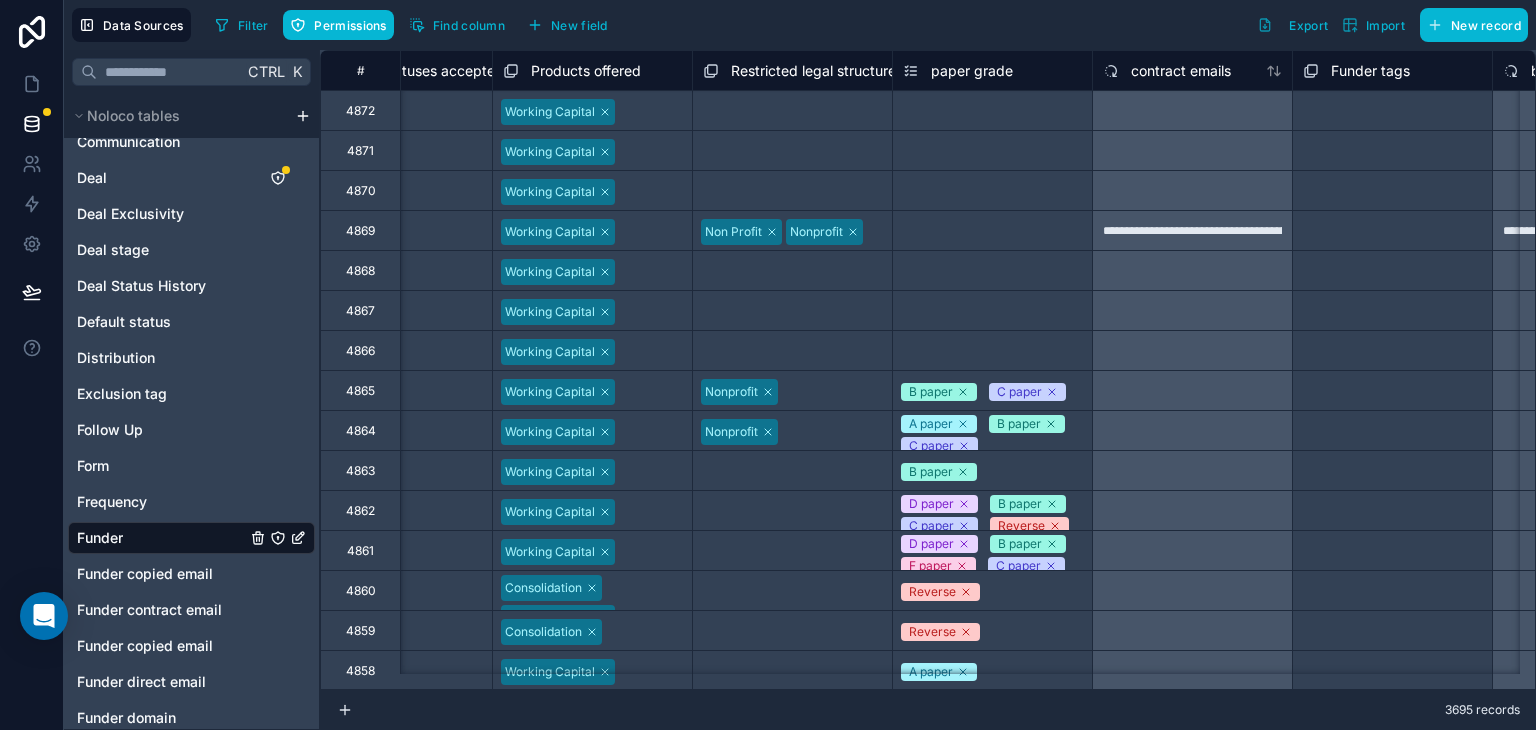 scroll, scrollTop: 0, scrollLeft: 3111, axis: horizontal 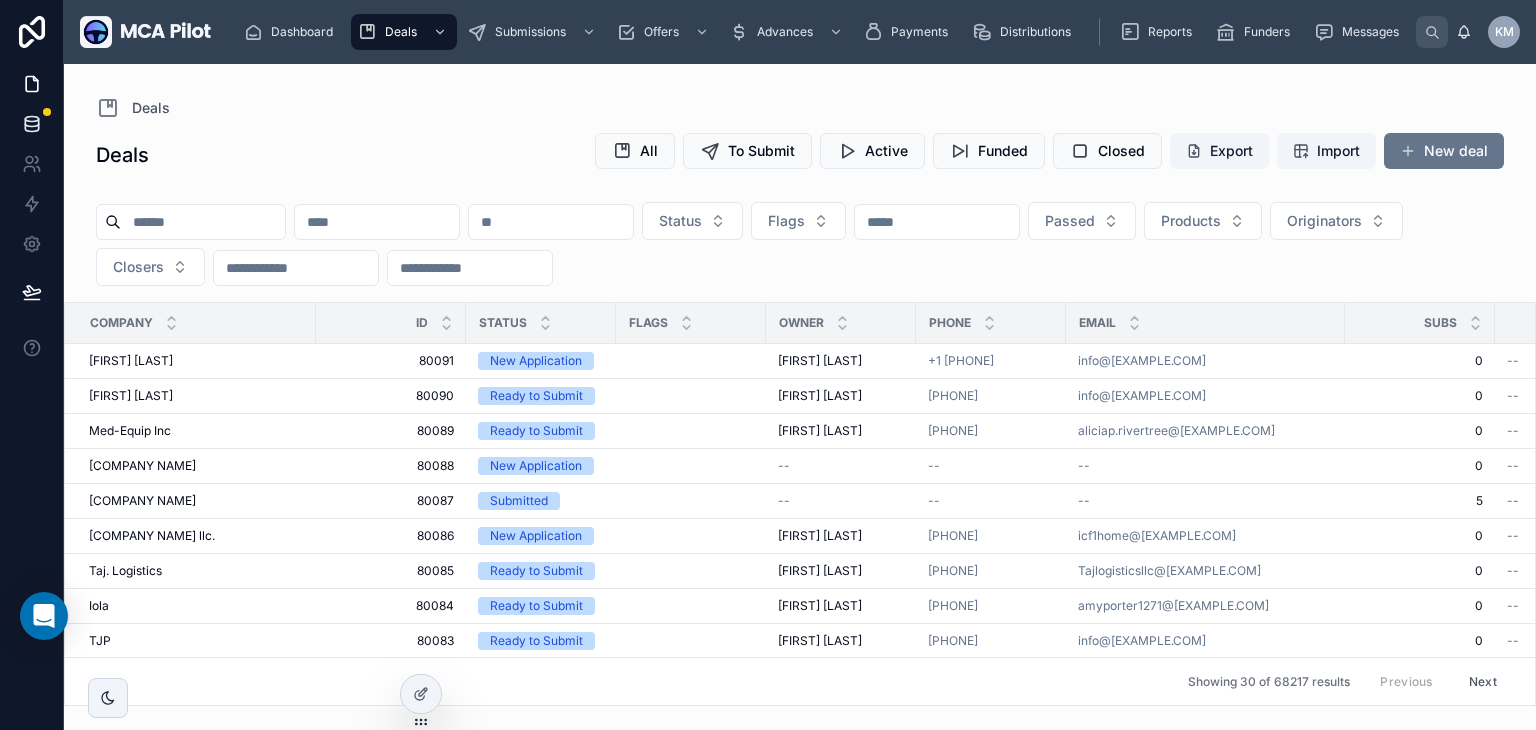 click 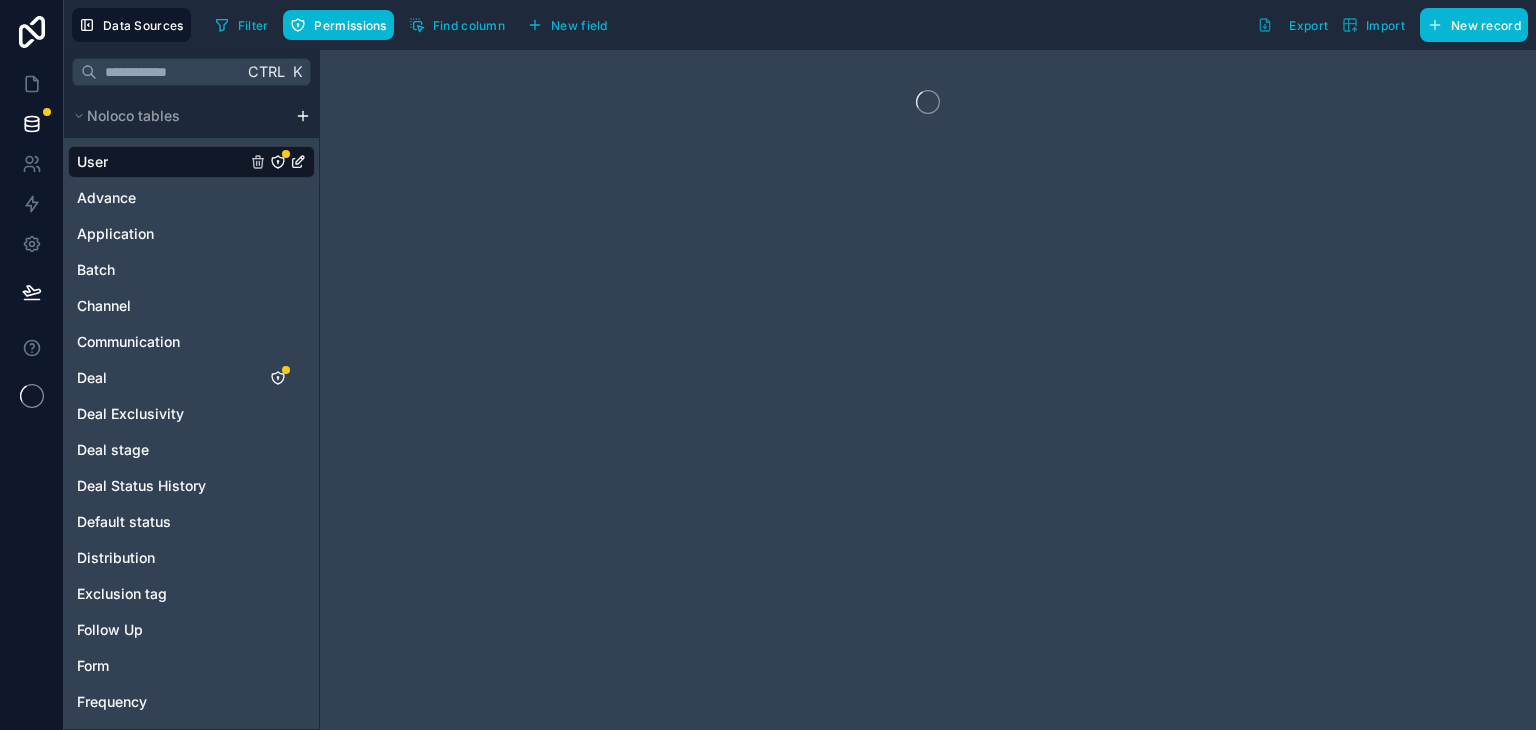 scroll, scrollTop: 0, scrollLeft: 0, axis: both 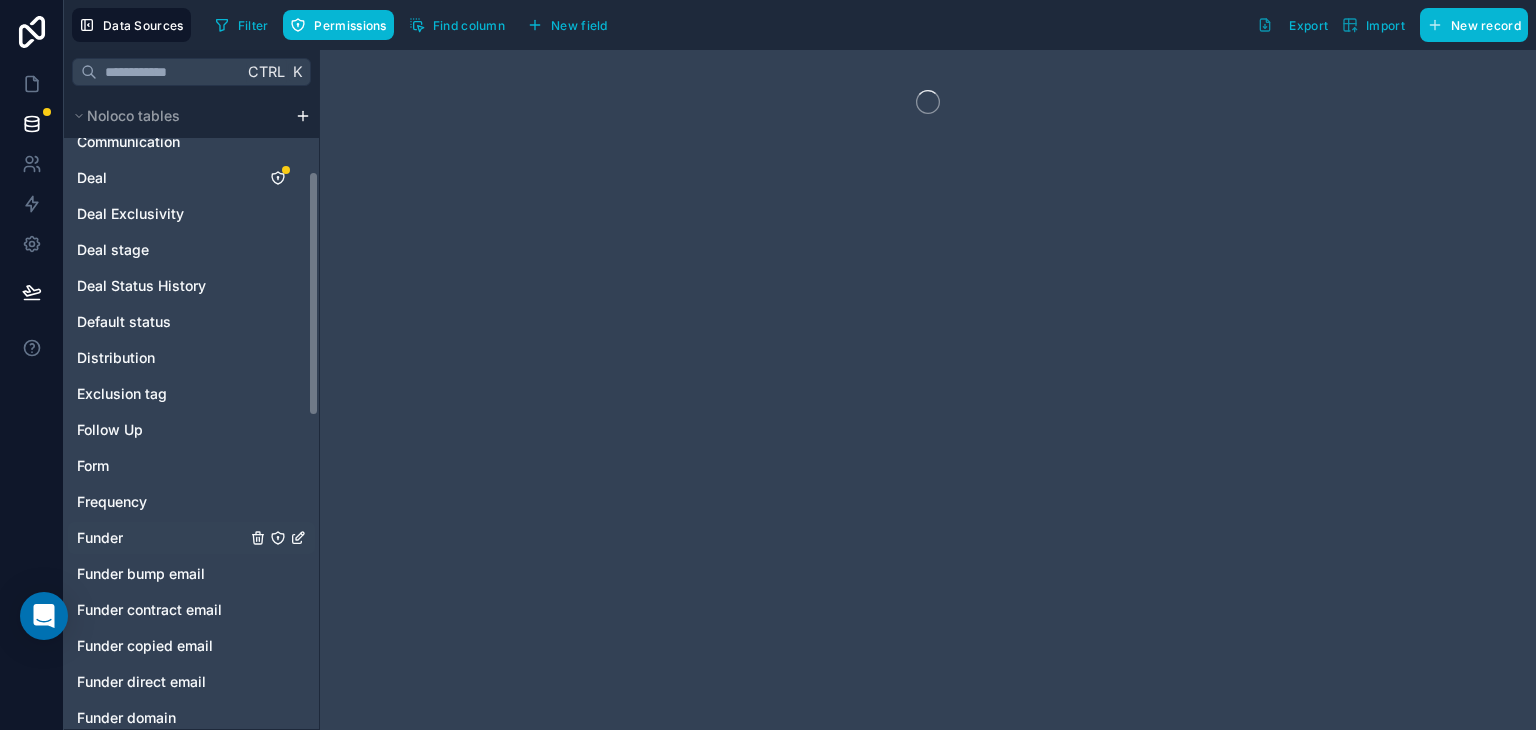click on "Funder" at bounding box center [100, 538] 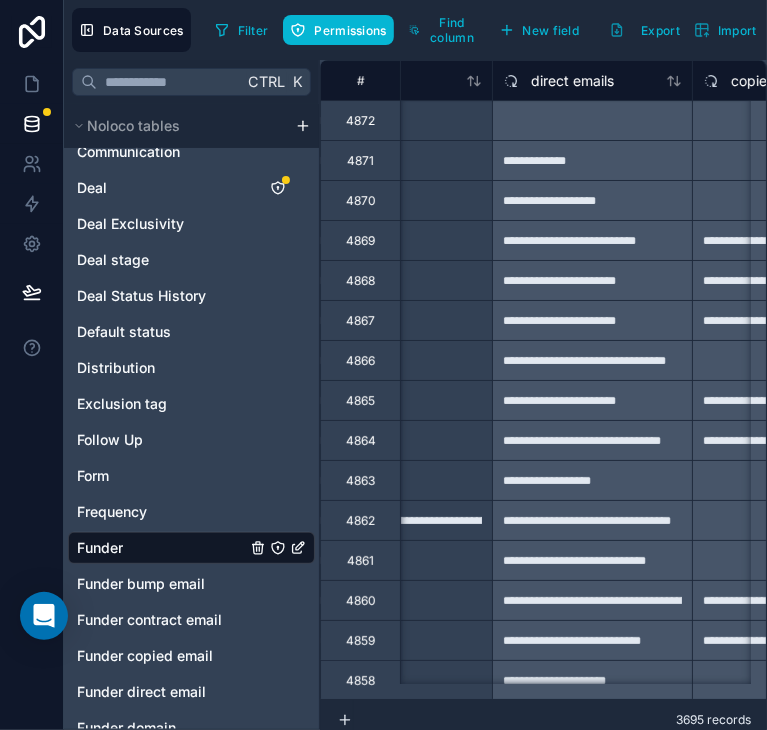 scroll, scrollTop: 0, scrollLeft: 0, axis: both 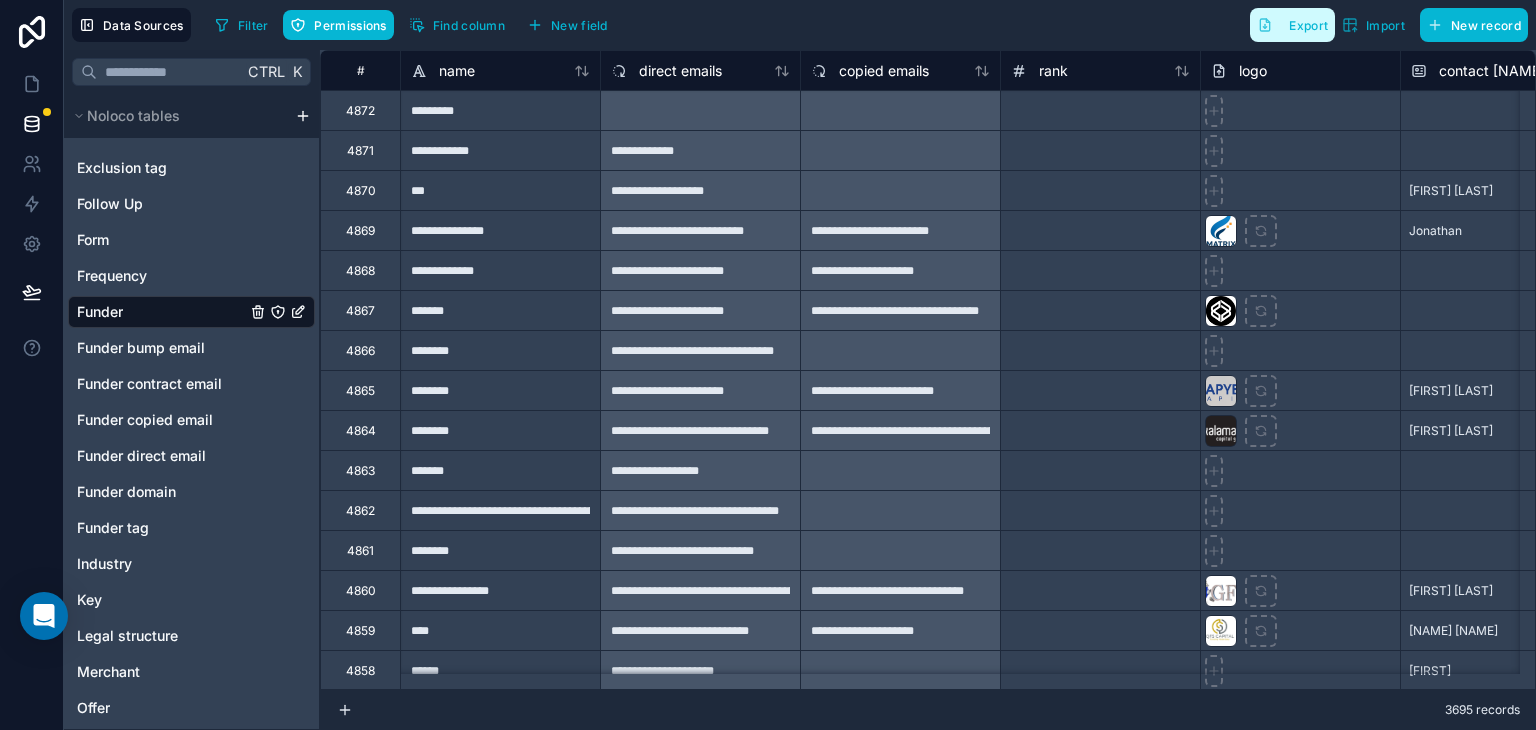 click on "Export" at bounding box center [1292, 25] 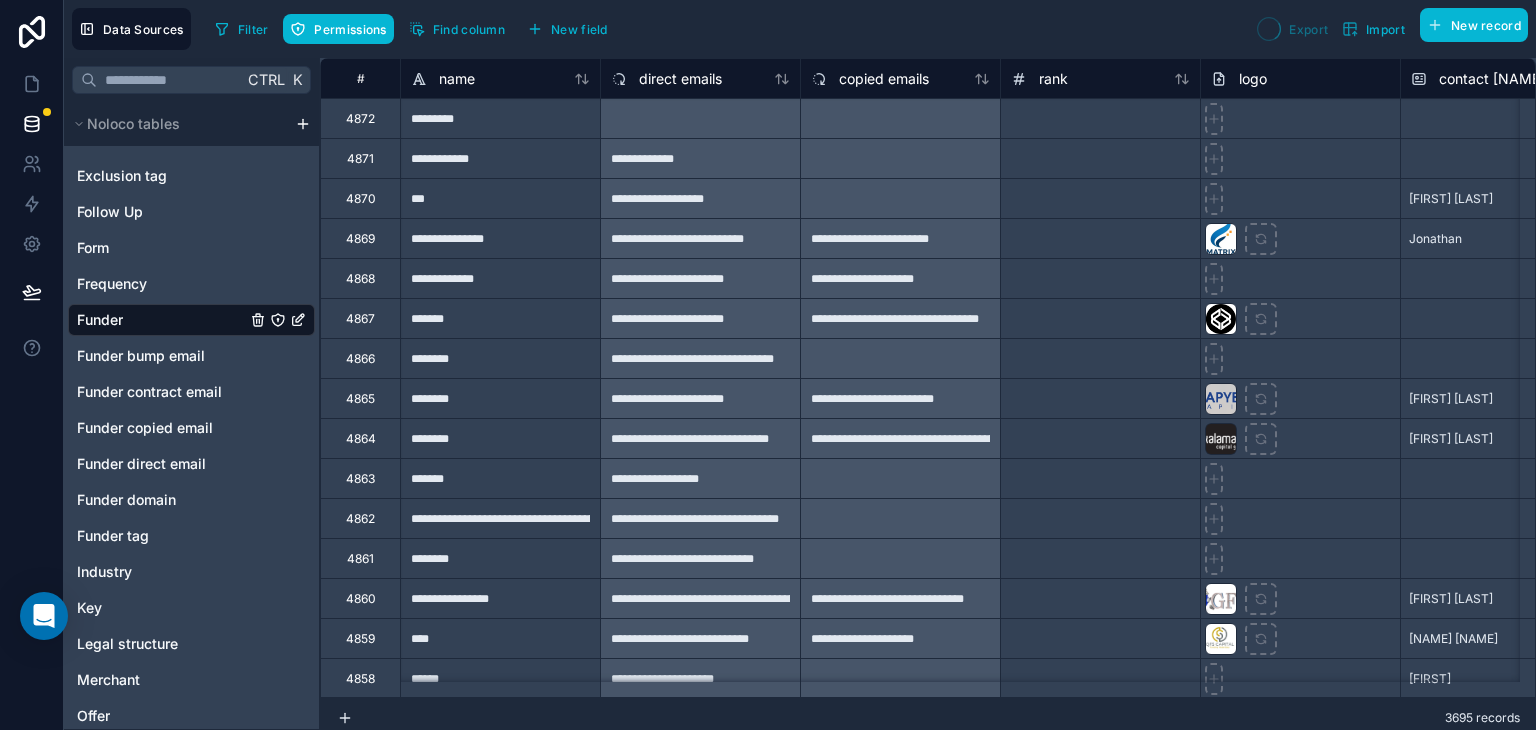 click on "Filter Permissions Find column New field Export Import New record" at bounding box center (867, 29) 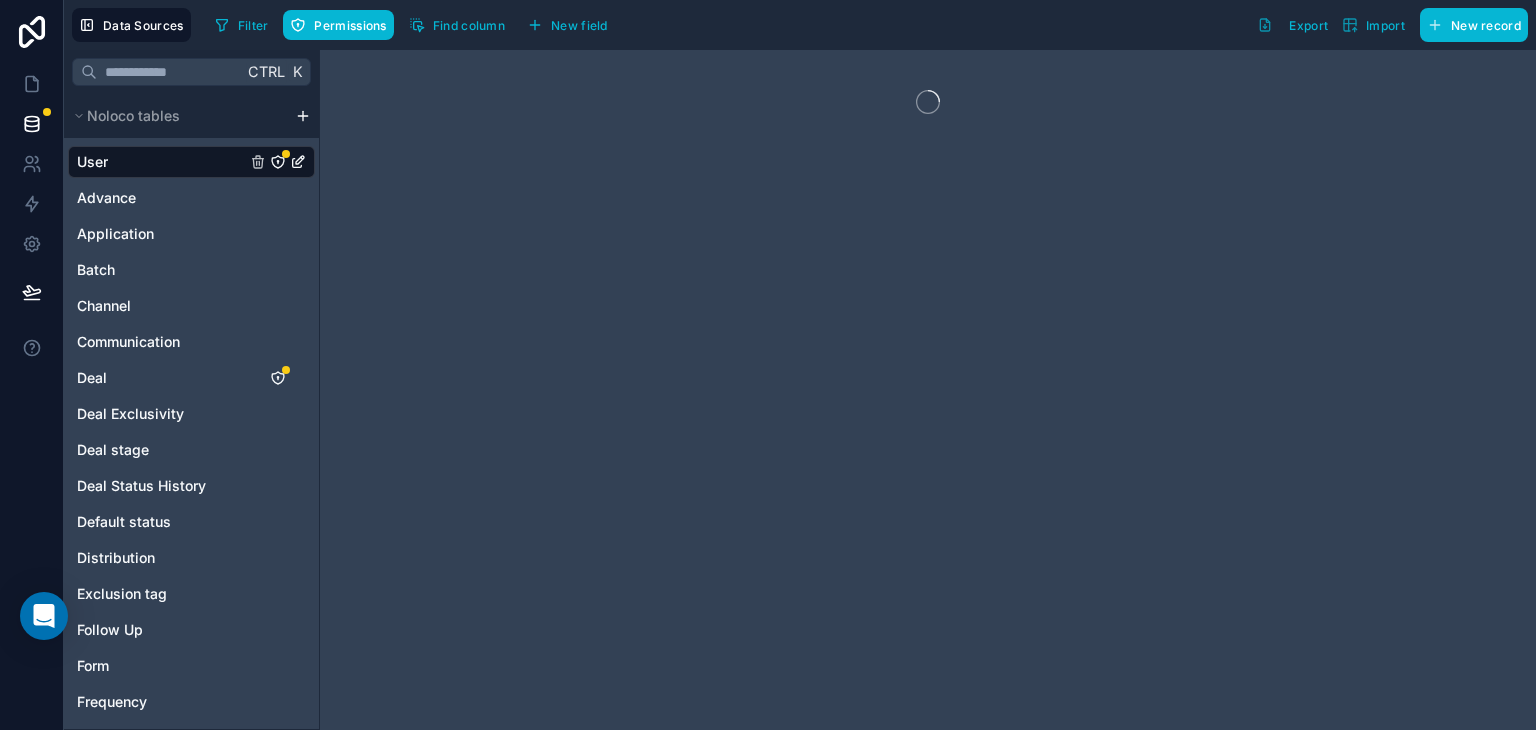 scroll, scrollTop: 0, scrollLeft: 0, axis: both 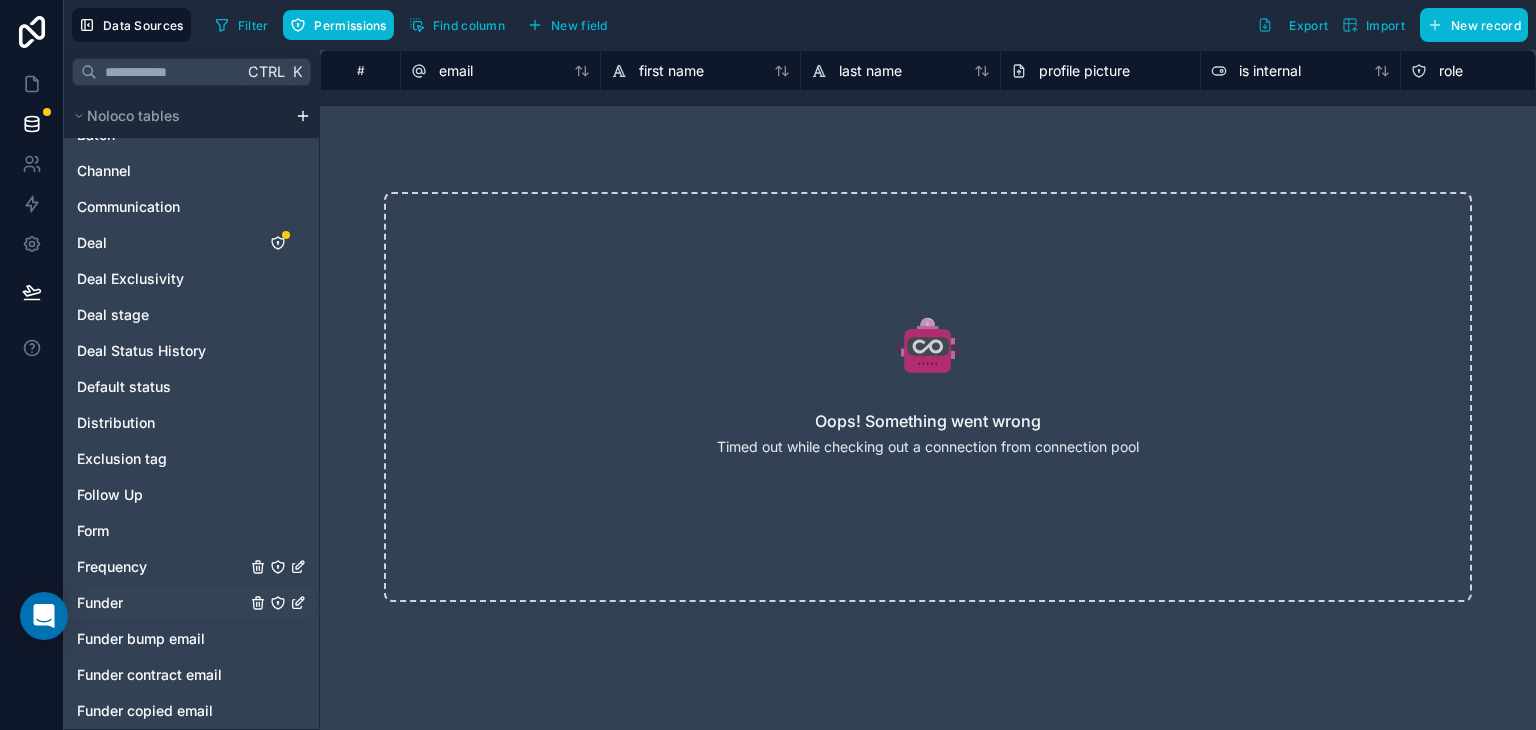 click on "User Advance Application Batch Channel Communication Deal Deal Exclusivity Deal stage Deal Status History Default status Distribution Exclusion tag Follow Up Form Frequency Funder Funder bump email Funder contract email Funder copied email Funder direct email Funder domain Funder tag Industry Key Legal structure Merchant Offer Offer tag Owner Payment Payment split Position Product Sender SMS Account Source State Statement Status update Submission Task Template Workspace" at bounding box center [191, 797] 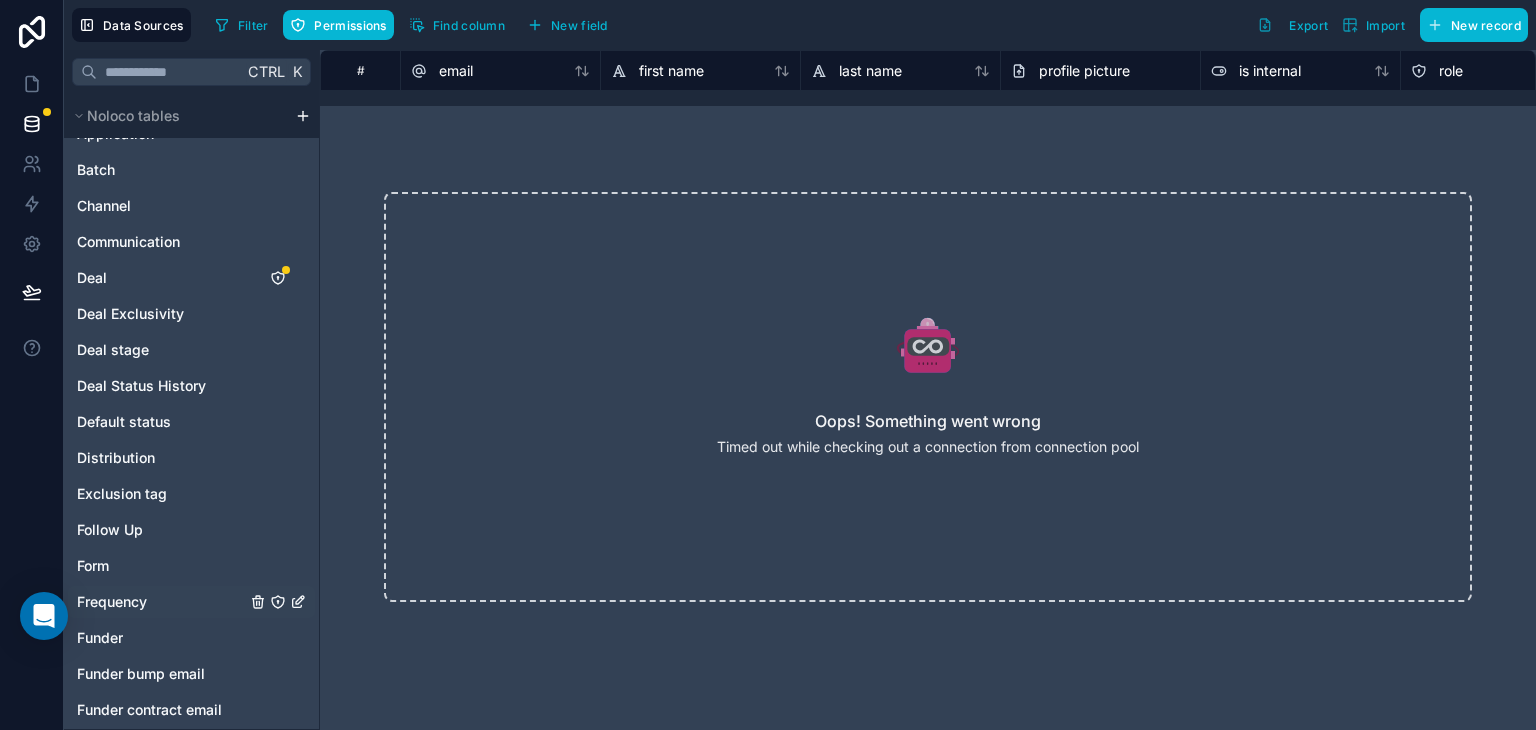 scroll, scrollTop: 200, scrollLeft: 0, axis: vertical 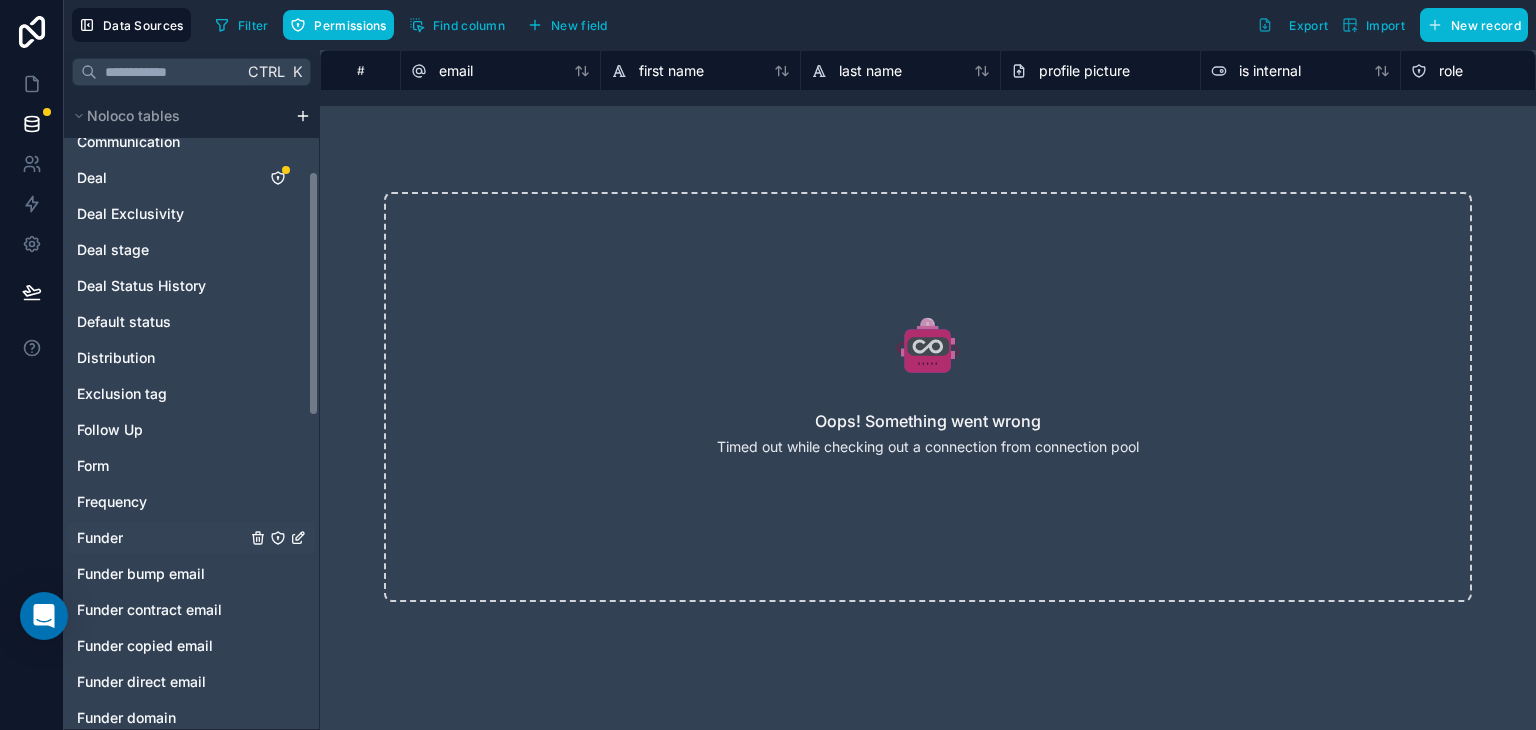 click on "Funder" at bounding box center [100, 538] 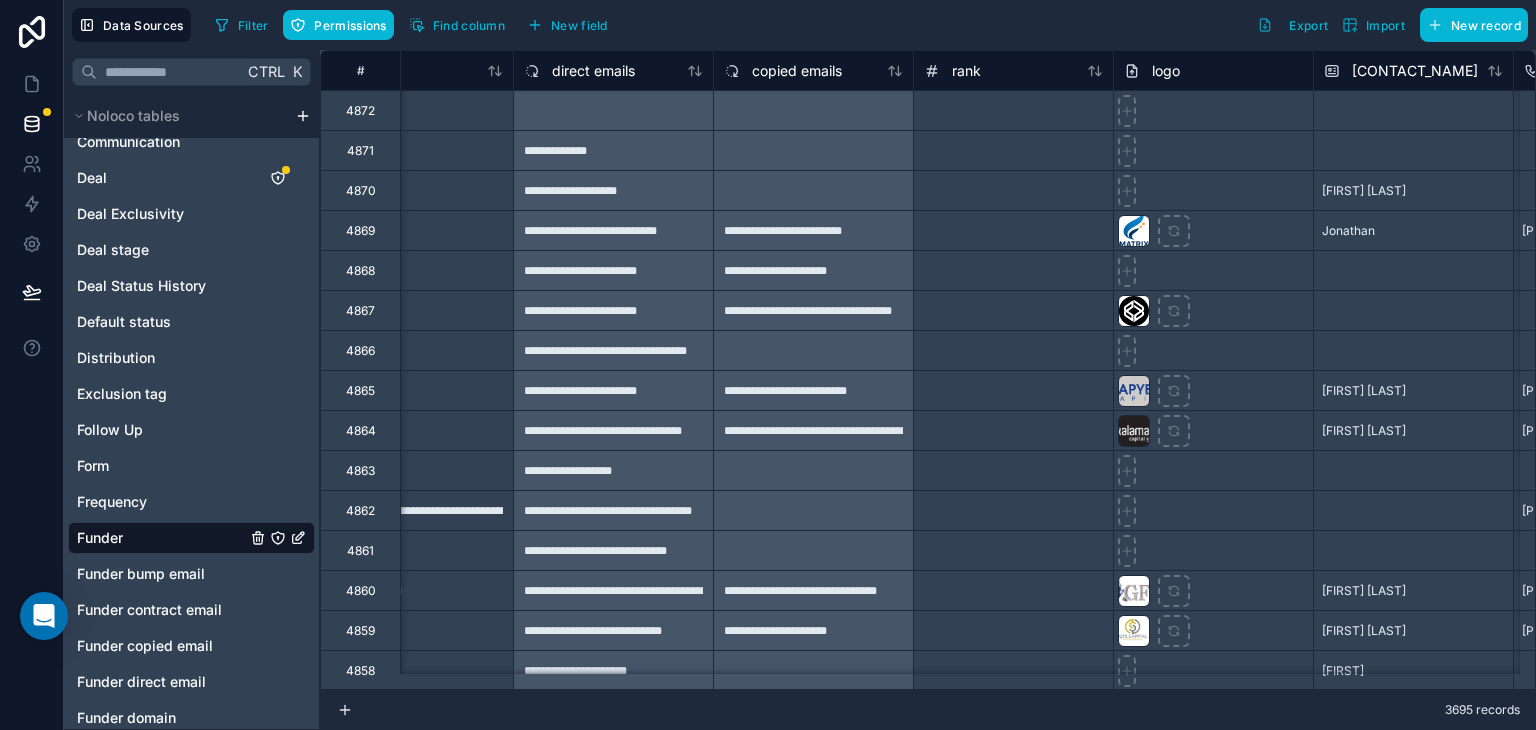 scroll, scrollTop: 0, scrollLeft: 0, axis: both 